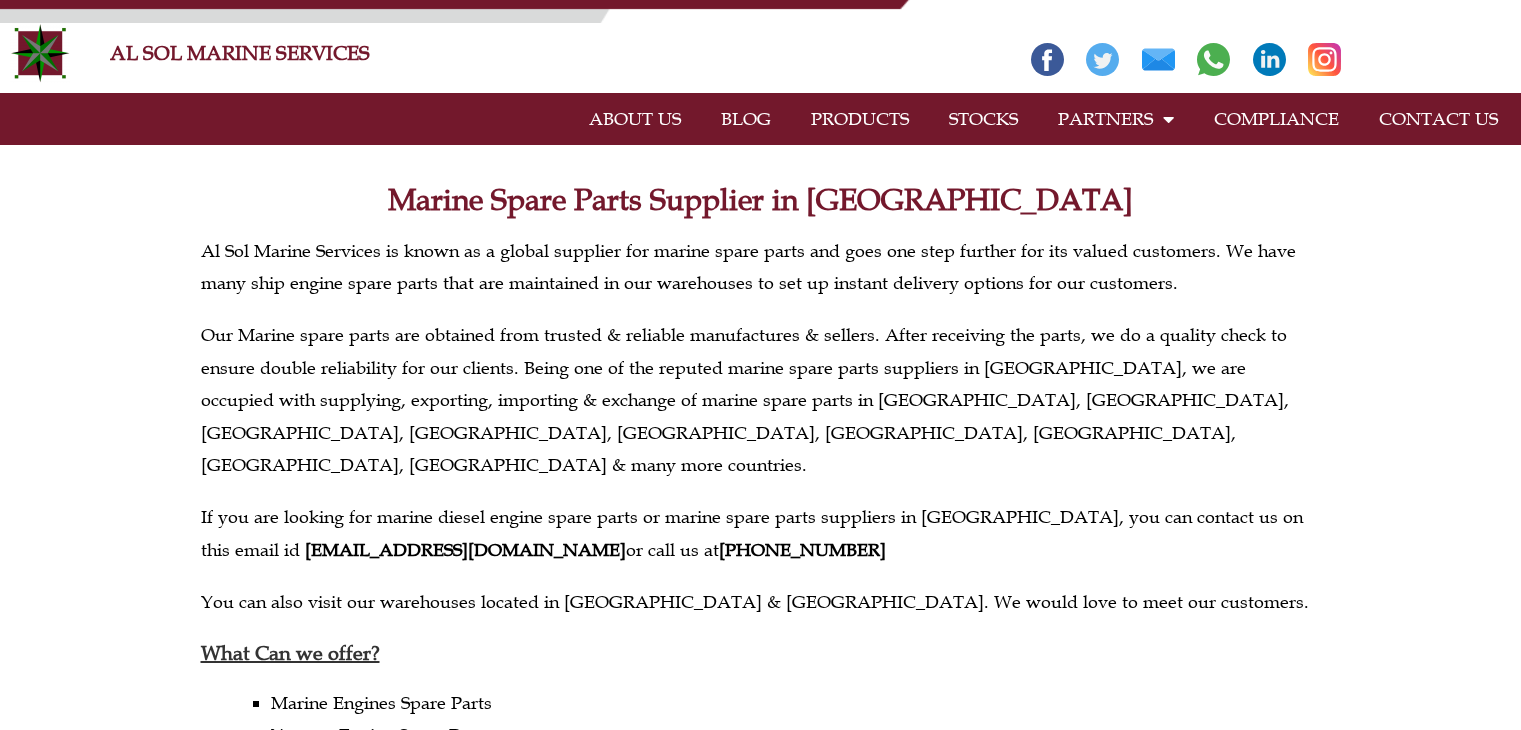 scroll, scrollTop: 0, scrollLeft: 0, axis: both 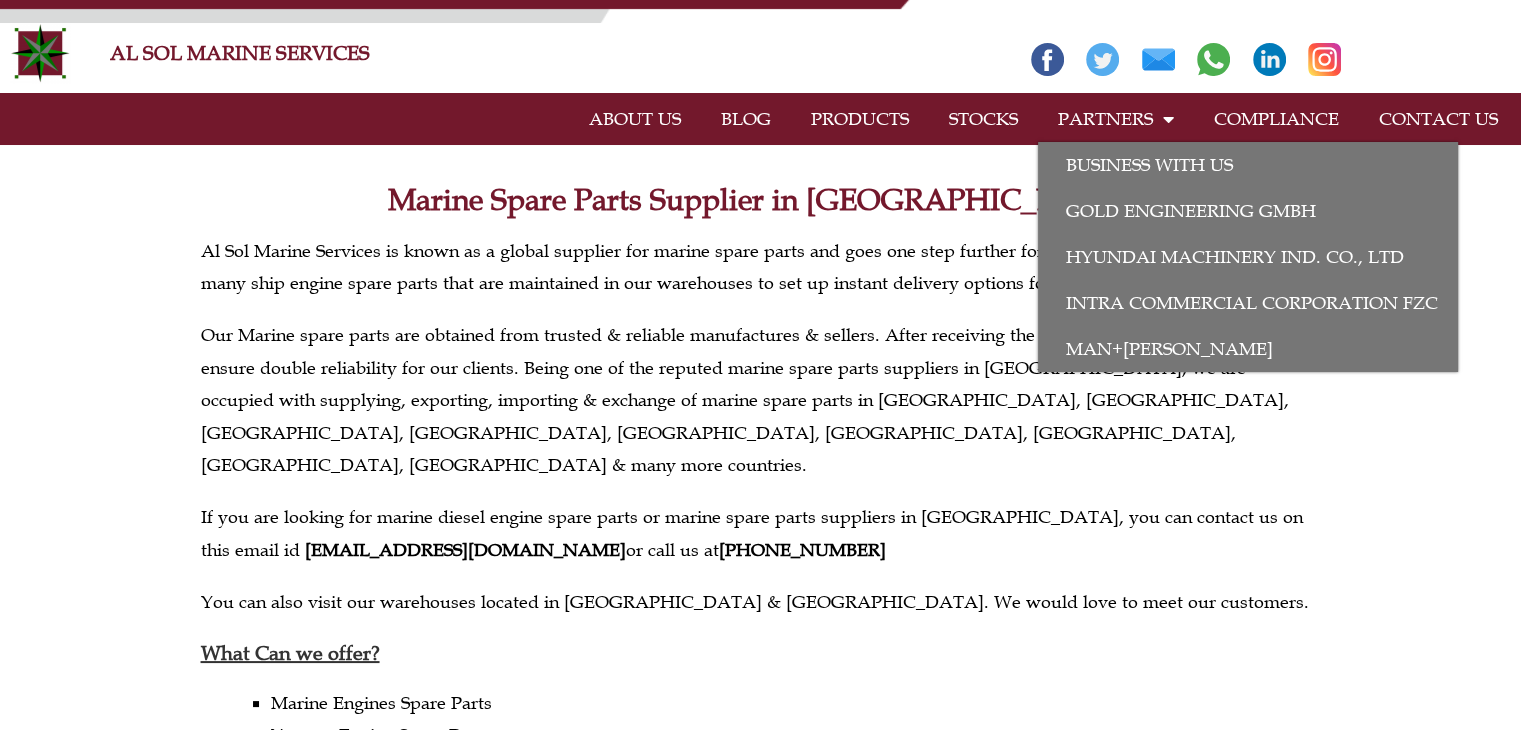 click on "PARTNERS" 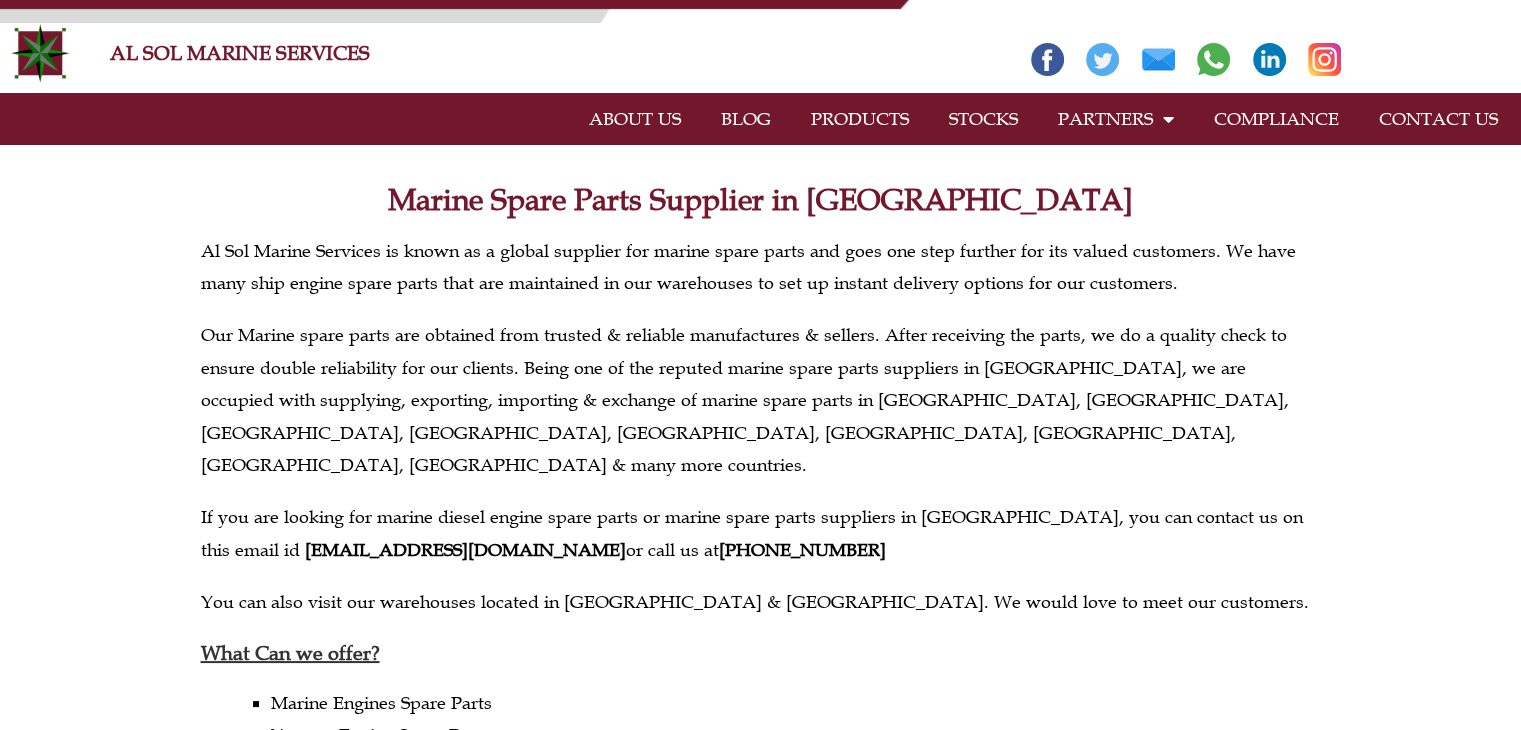 click on "PRODUCTS" 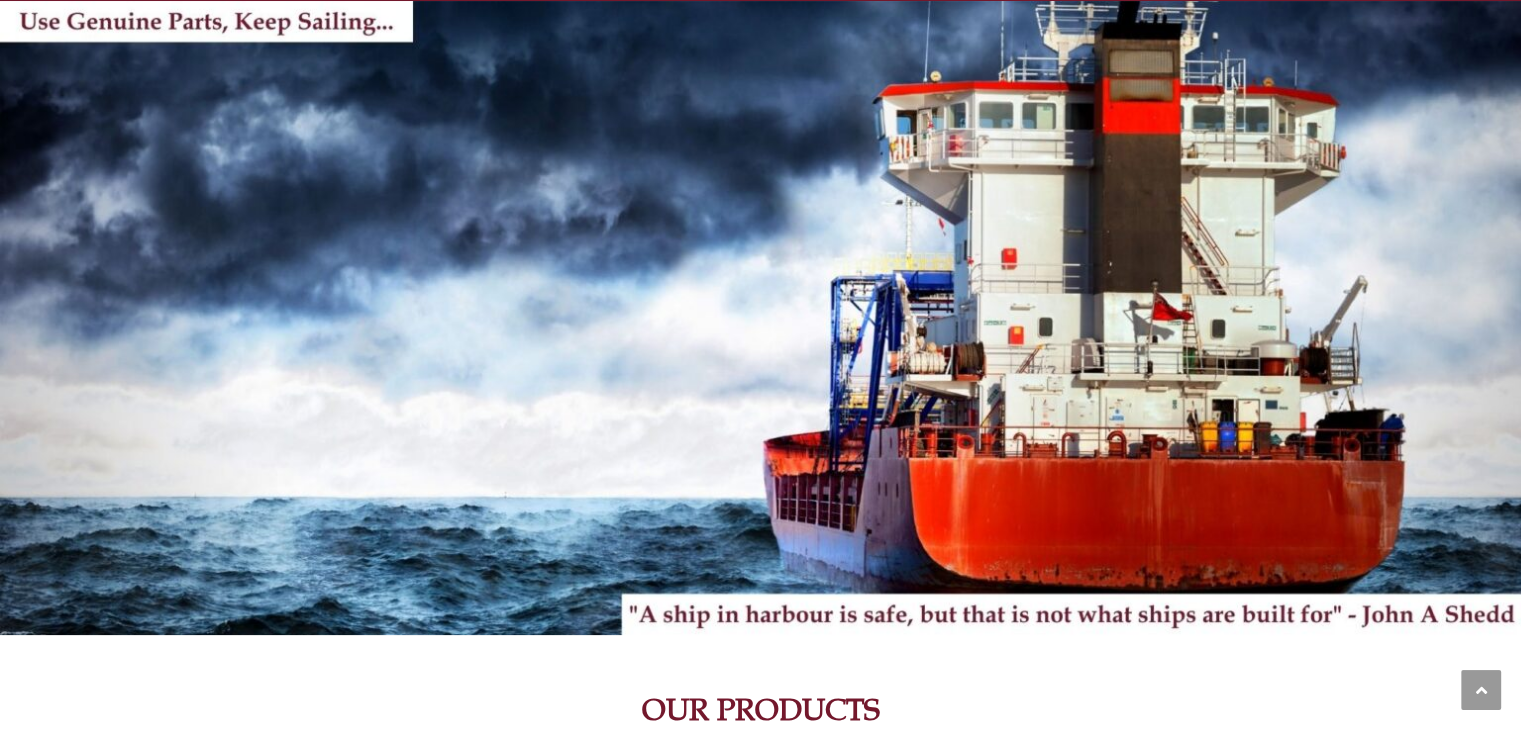 scroll, scrollTop: 0, scrollLeft: 0, axis: both 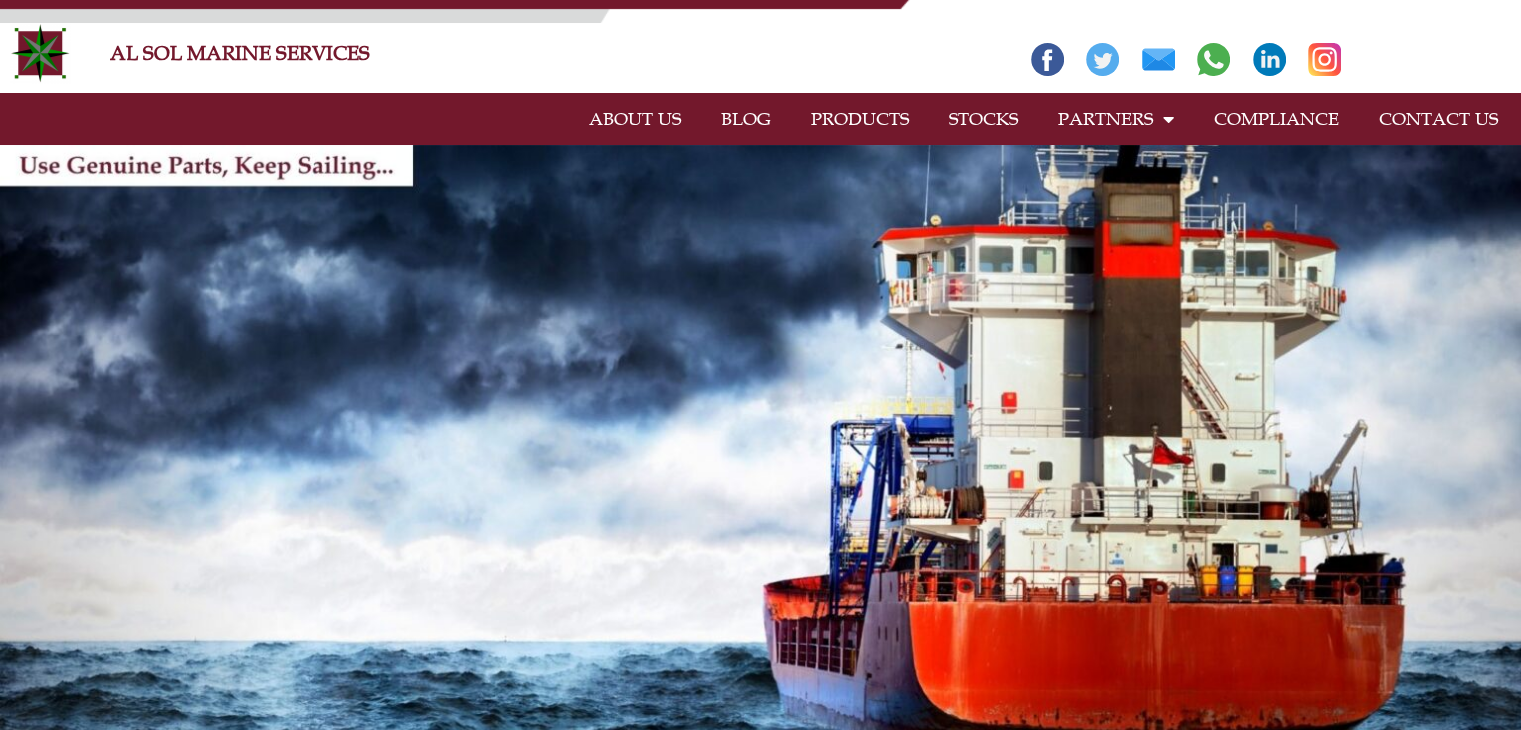 click on "ABOUT US" 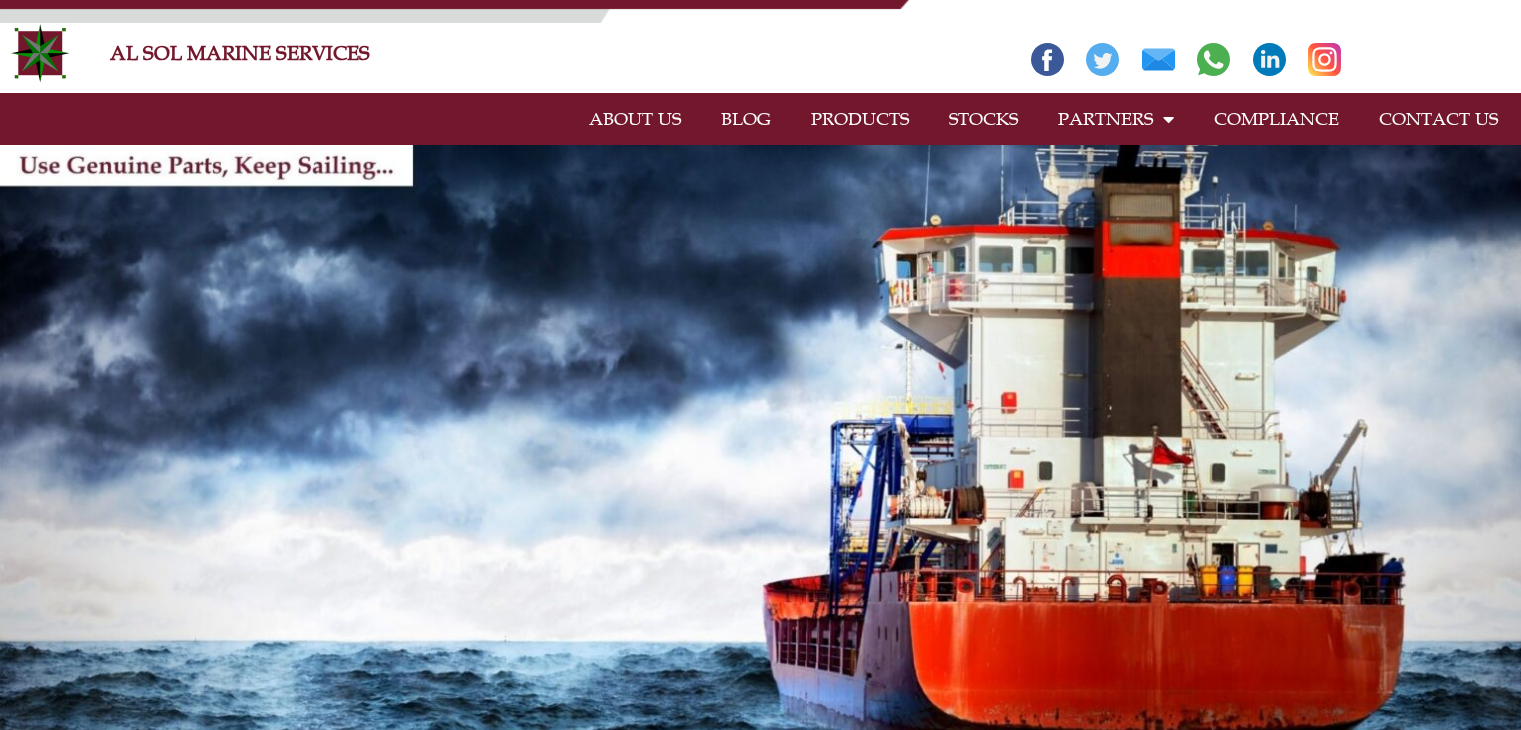 scroll, scrollTop: 0, scrollLeft: 0, axis: both 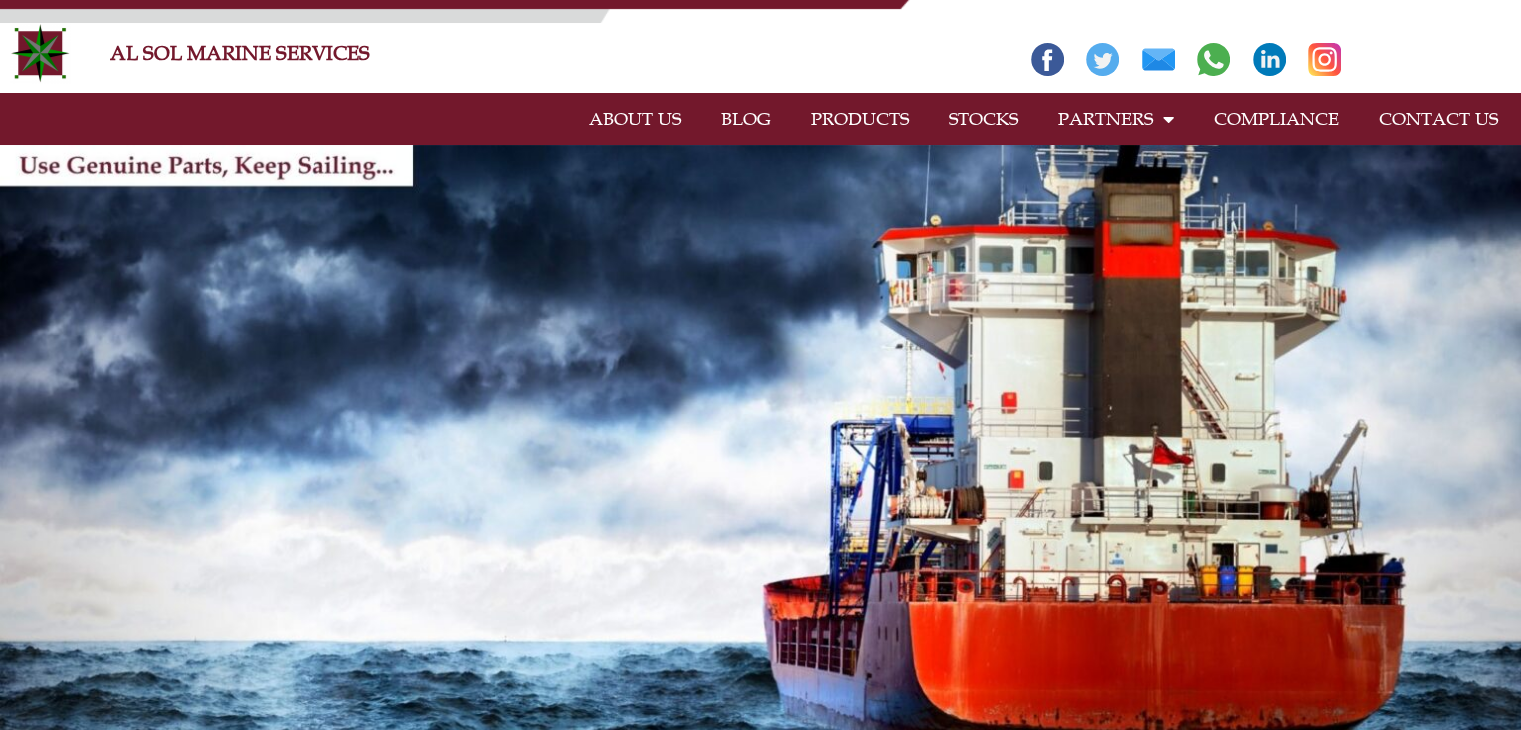 click on "BLOG" 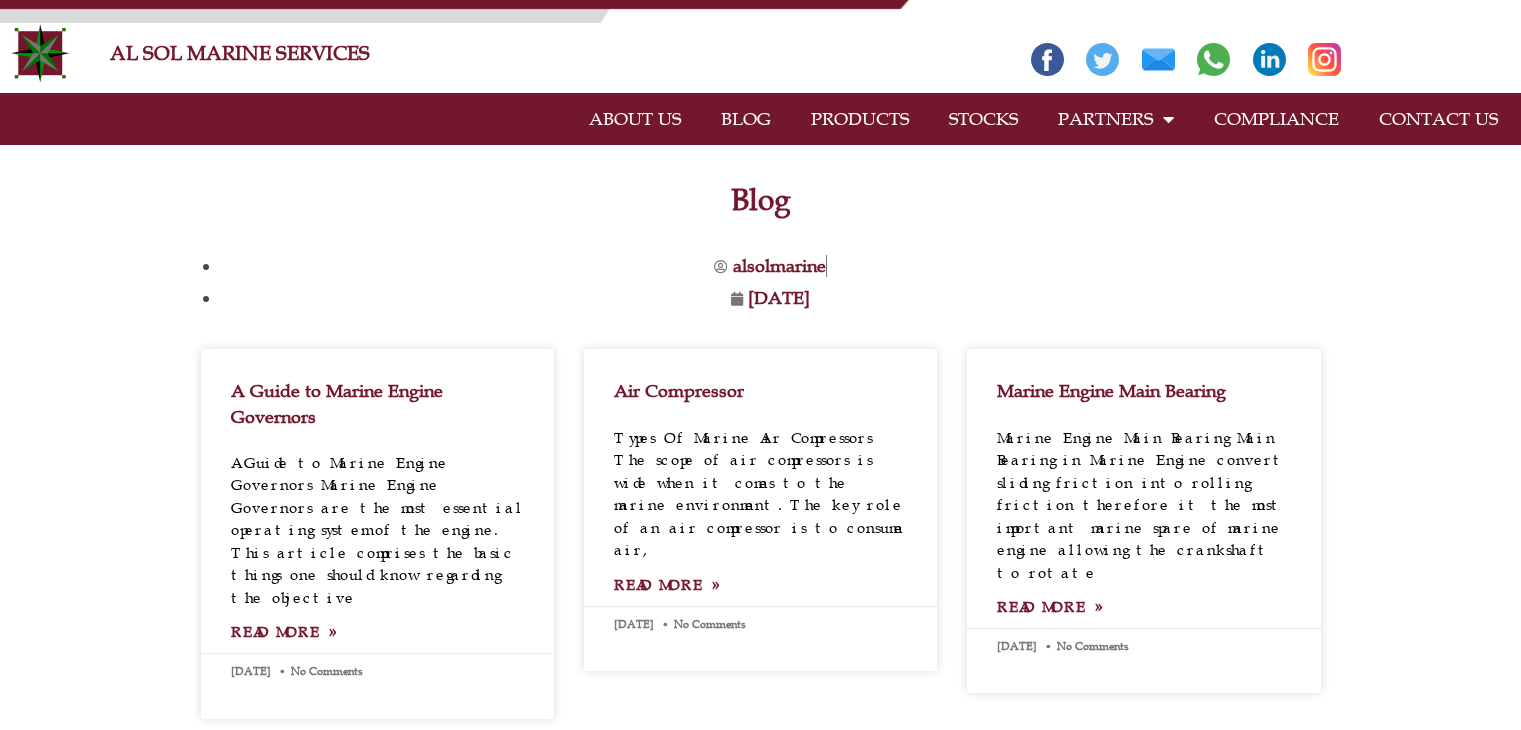 scroll, scrollTop: 32, scrollLeft: 0, axis: vertical 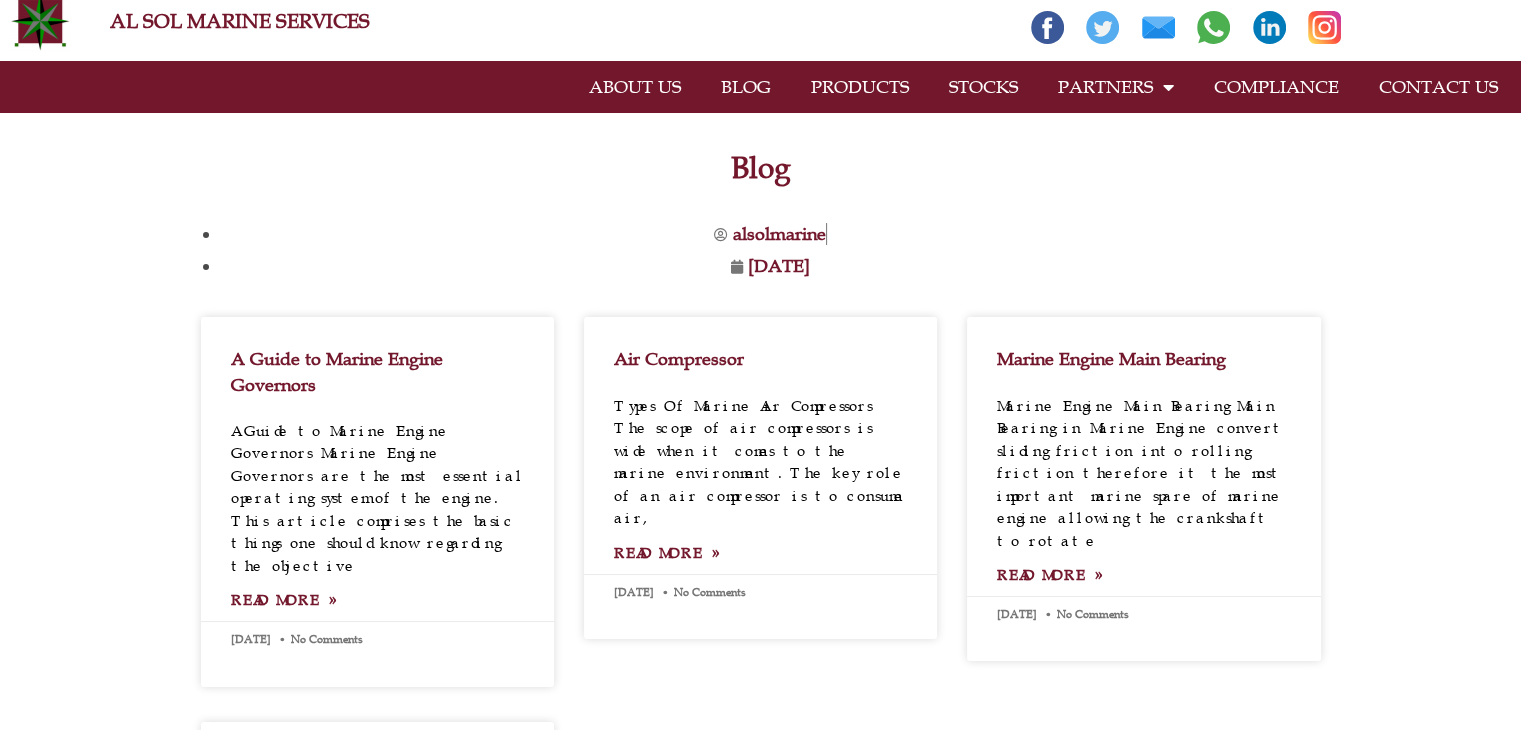click on "PRODUCTS" 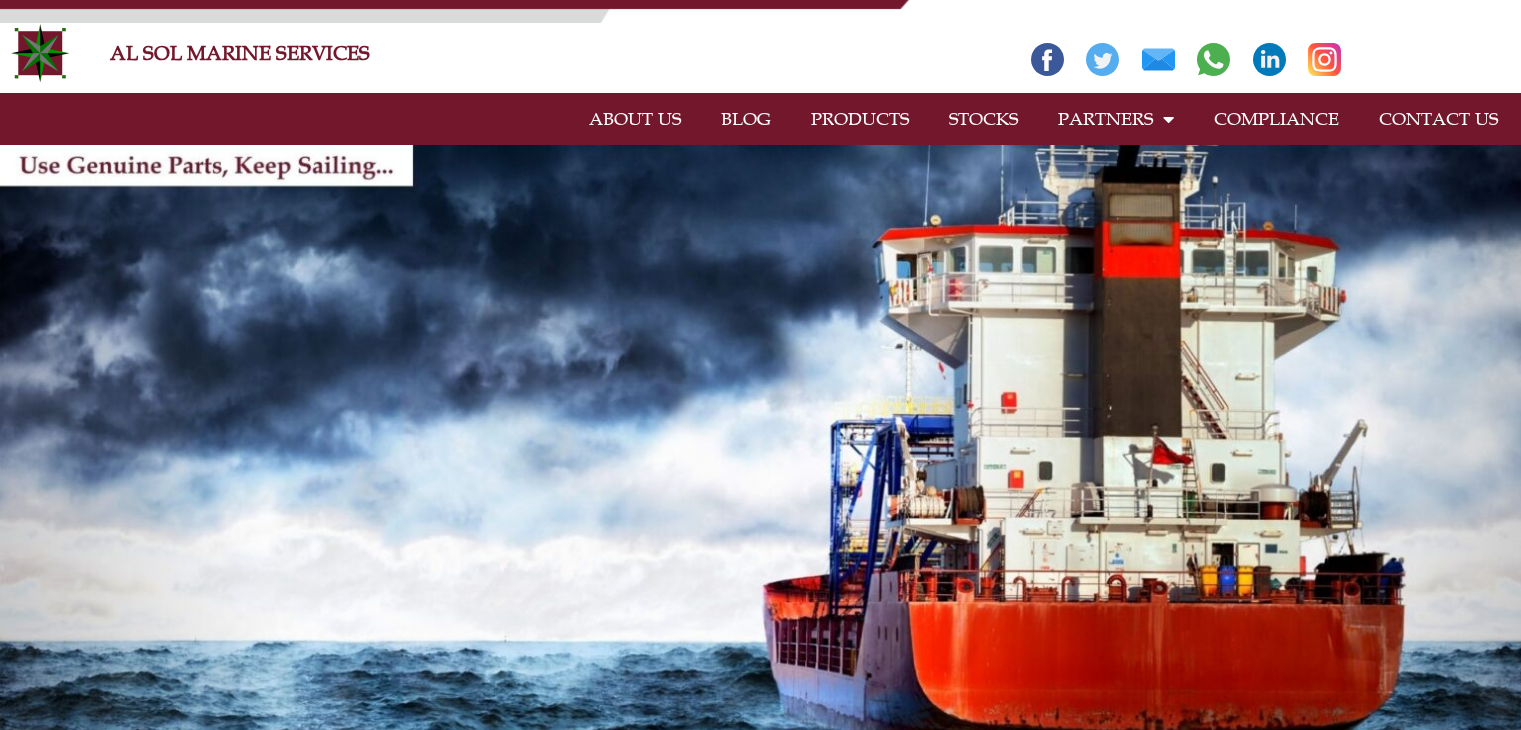 scroll, scrollTop: 0, scrollLeft: 0, axis: both 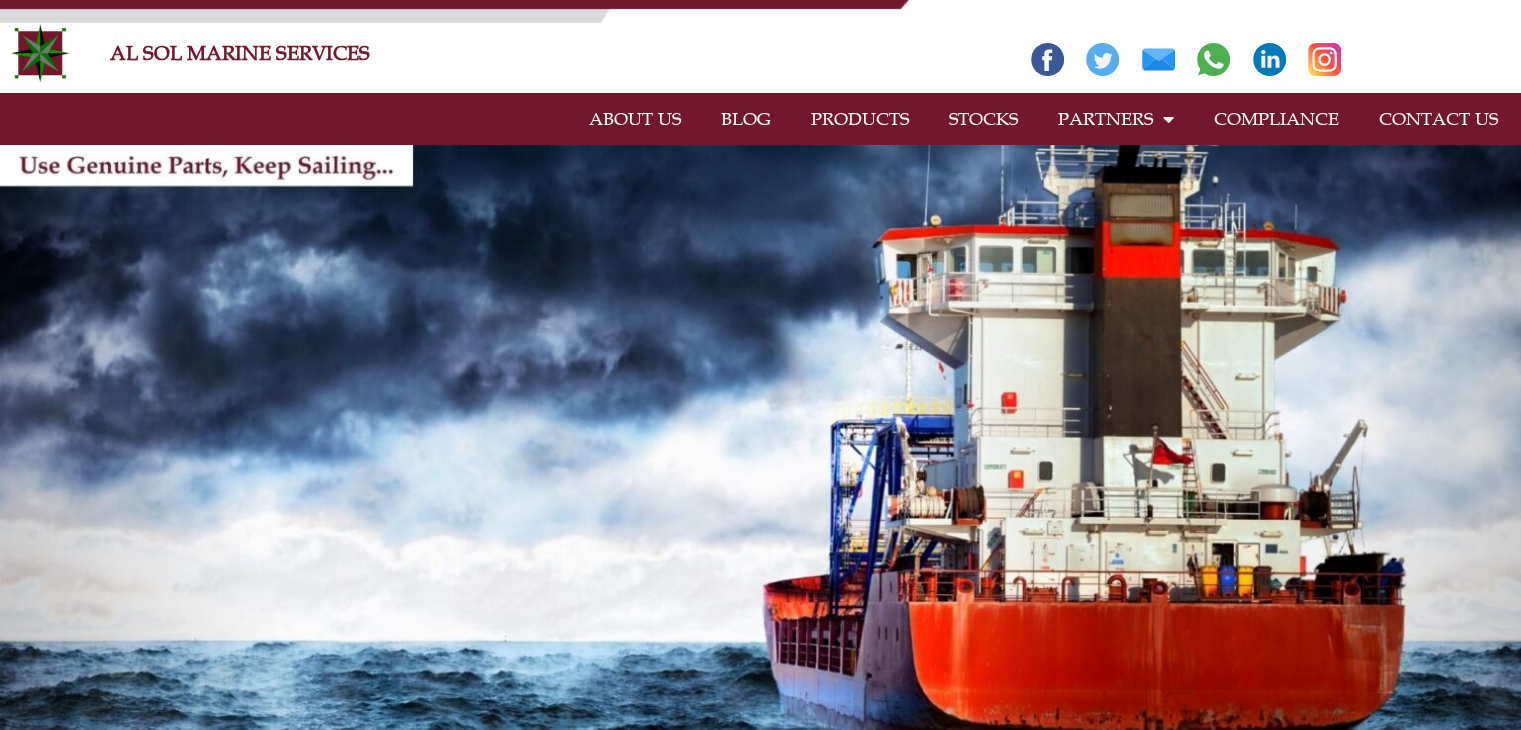 click on "STOCKS" 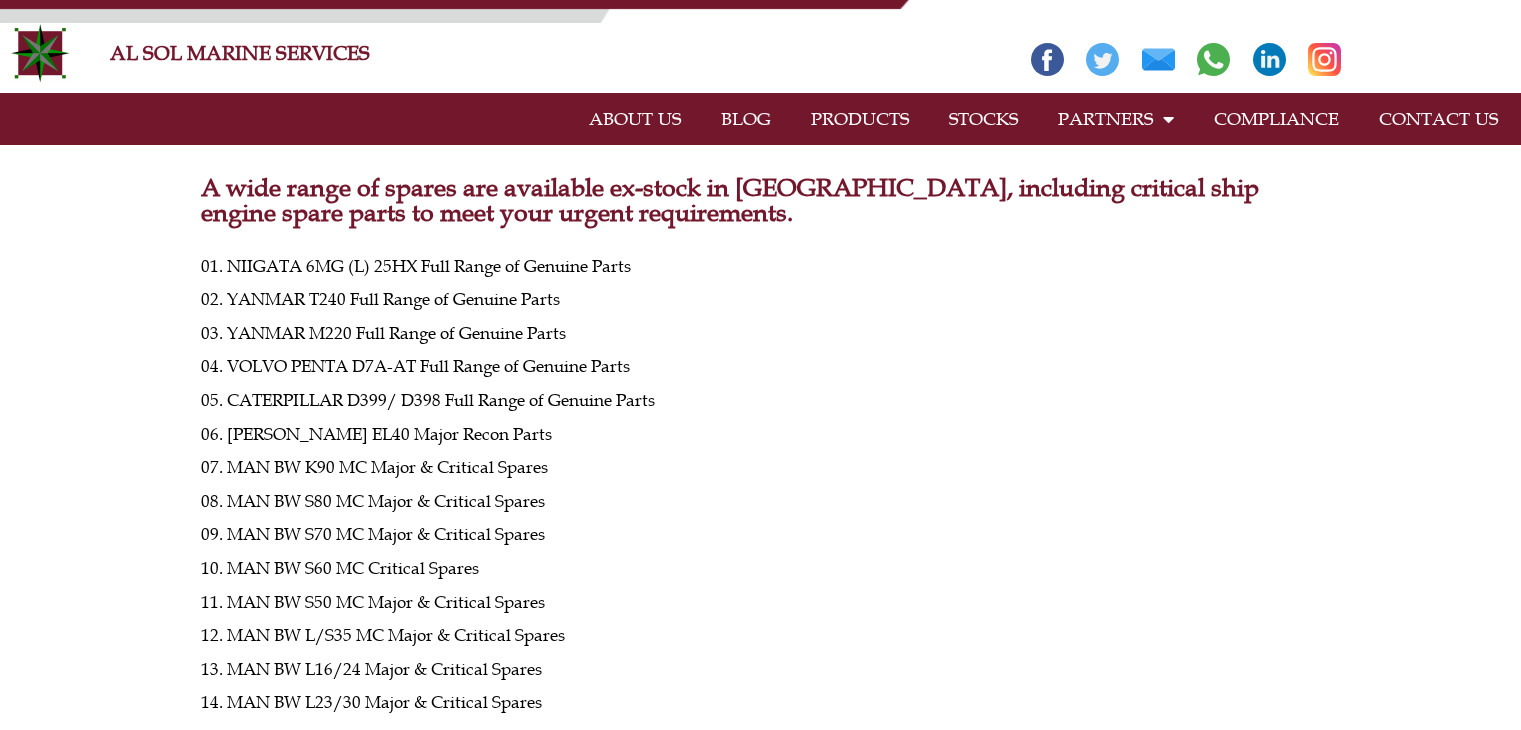 scroll, scrollTop: 0, scrollLeft: 0, axis: both 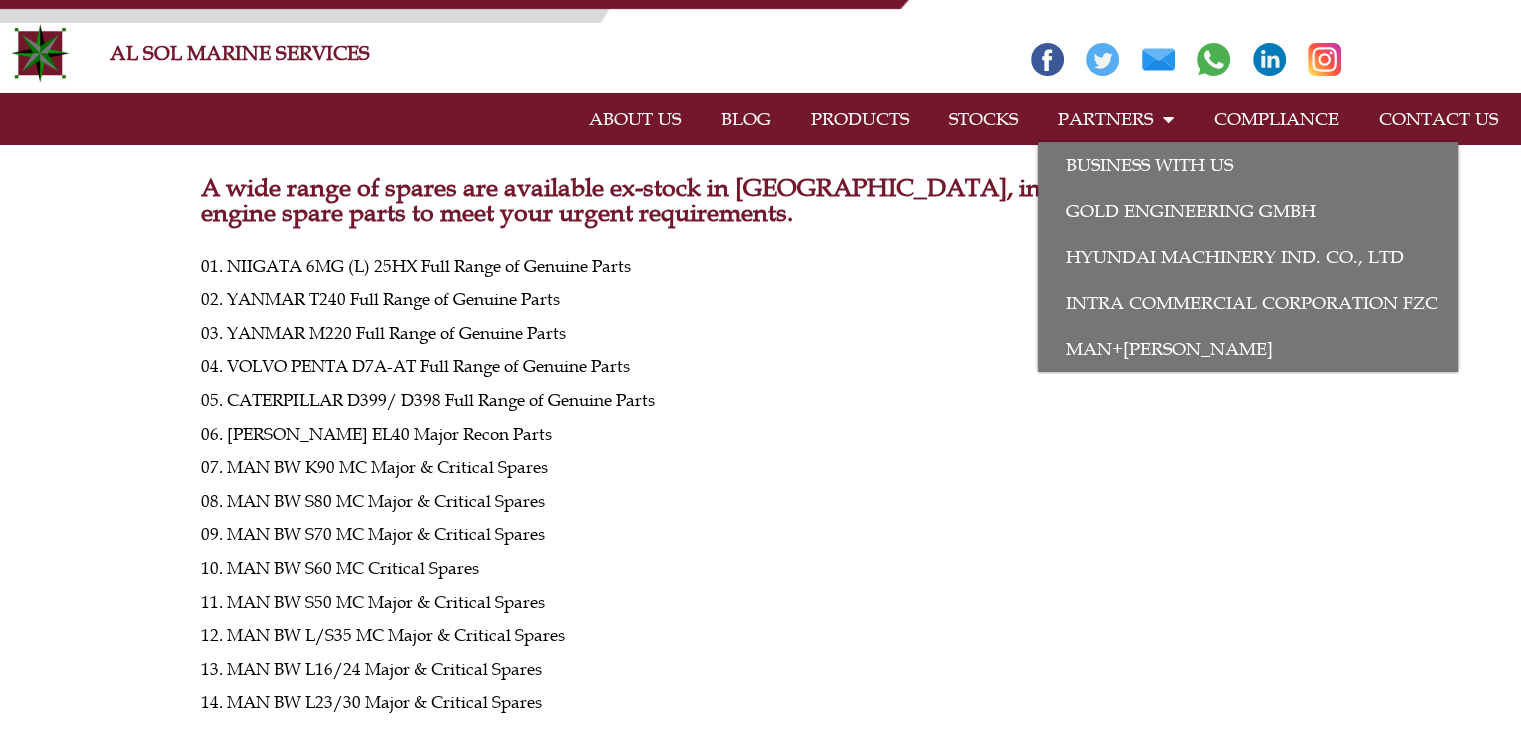 click on "PARTNERS" 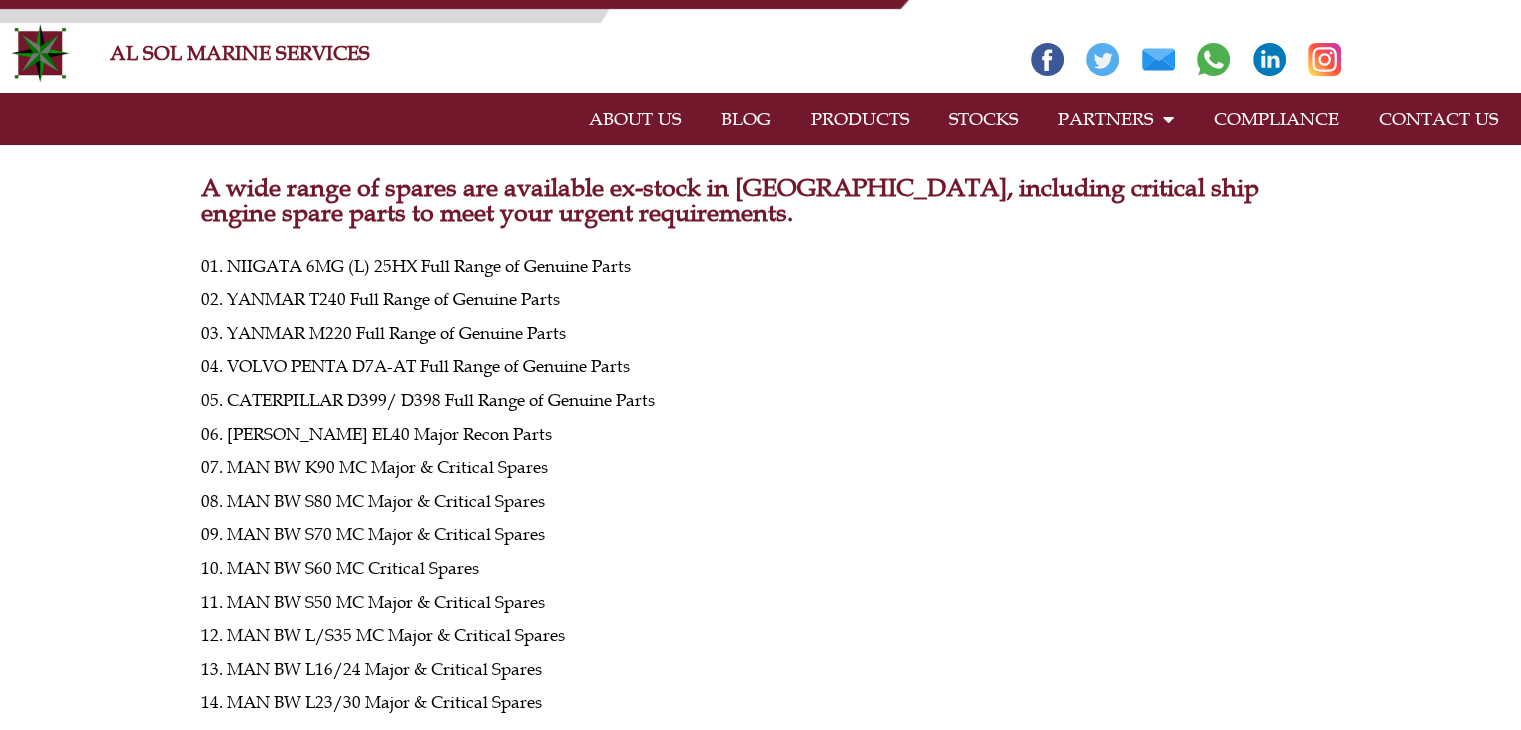 click on "PRODUCTS" 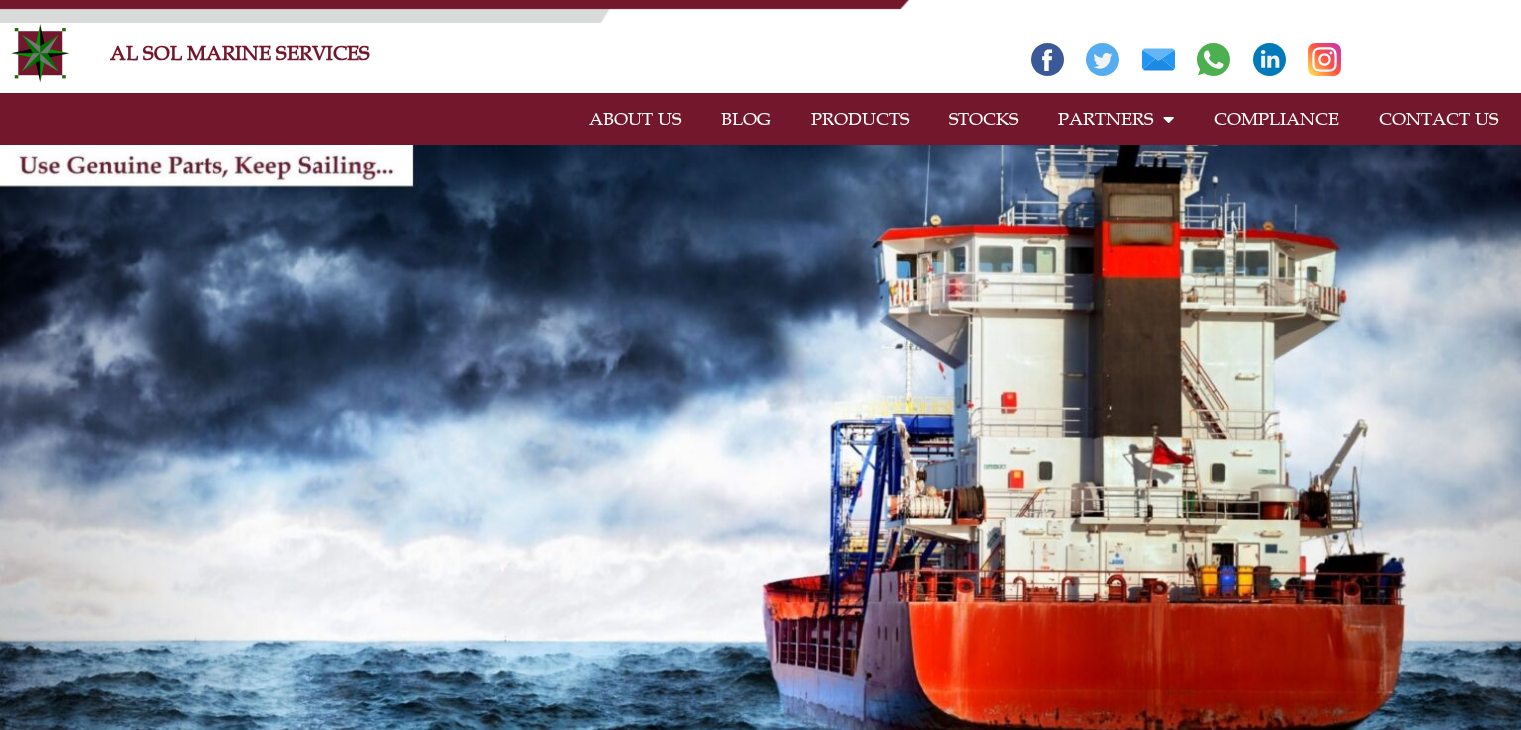 scroll, scrollTop: 0, scrollLeft: 0, axis: both 